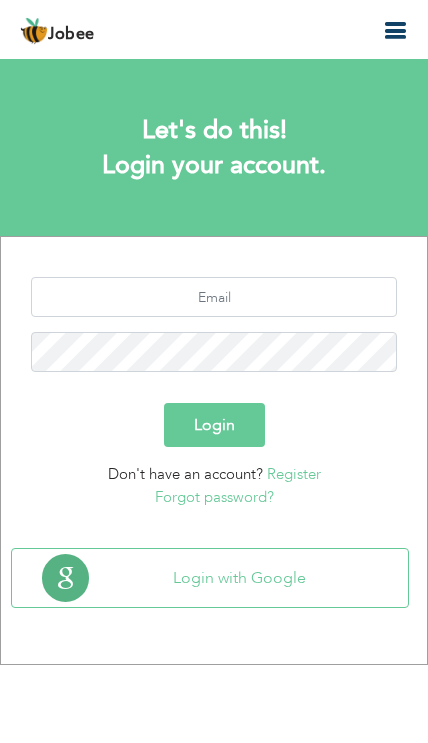 scroll, scrollTop: 21, scrollLeft: 0, axis: vertical 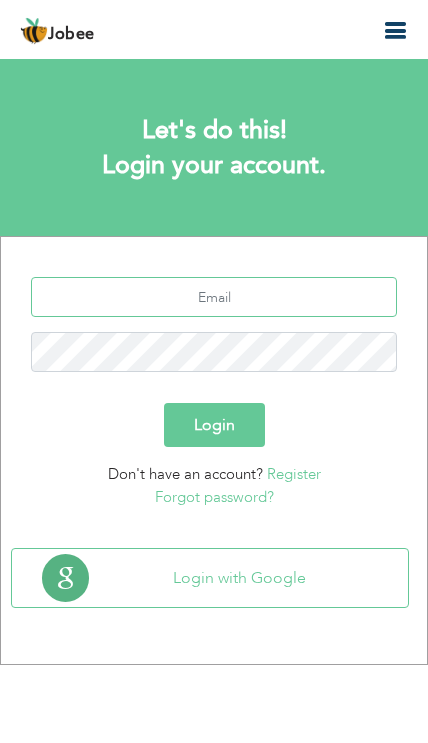 click at bounding box center (214, 297) 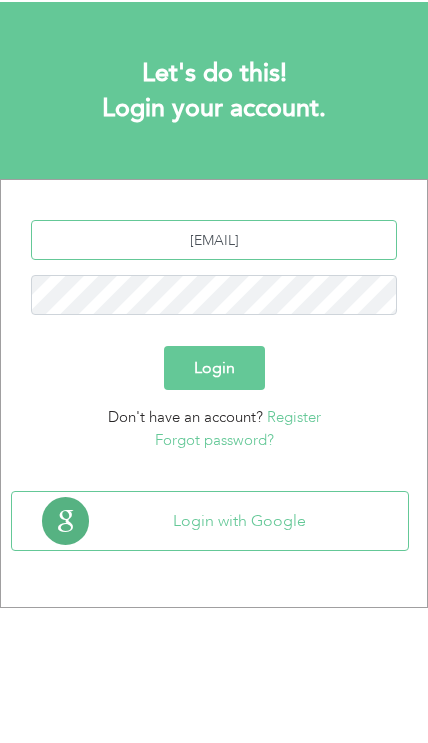 type on "[EMAIL]" 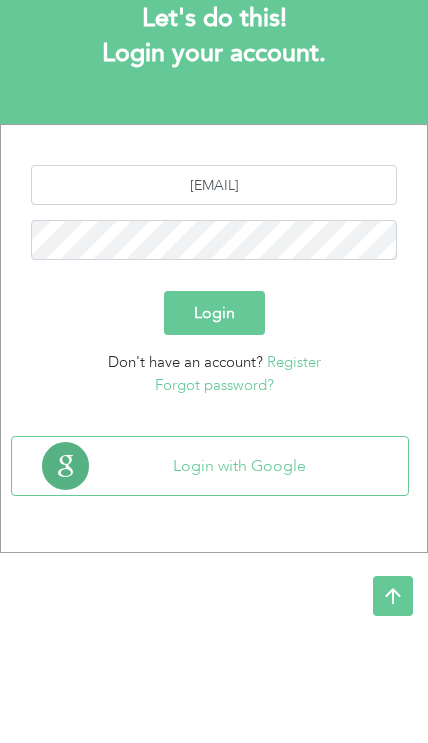 click on "Login" at bounding box center (214, 425) 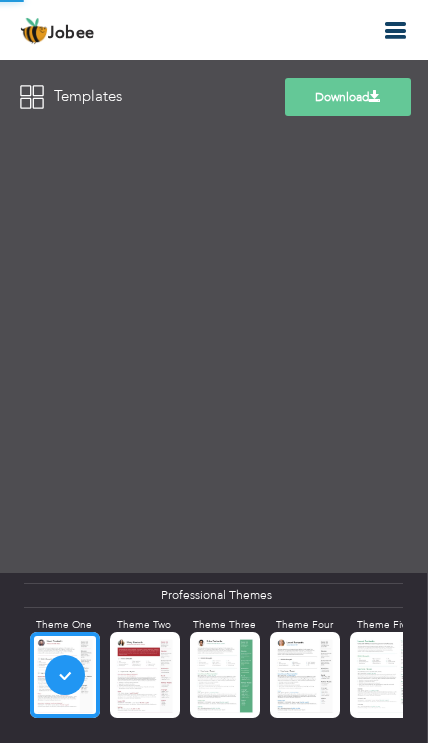 scroll, scrollTop: 0, scrollLeft: 0, axis: both 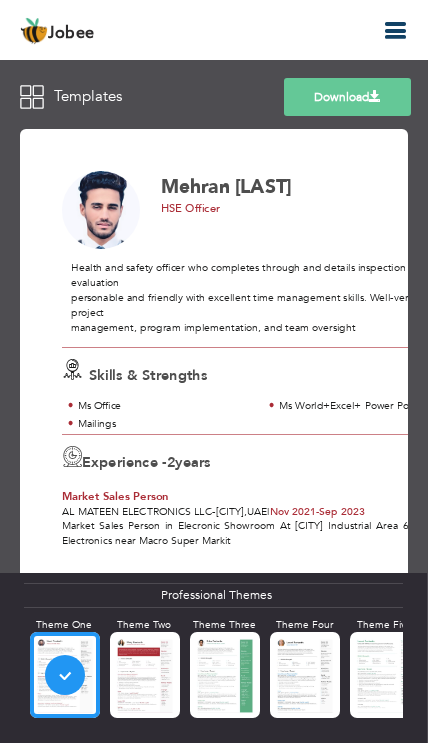 click at bounding box center [395, 31] 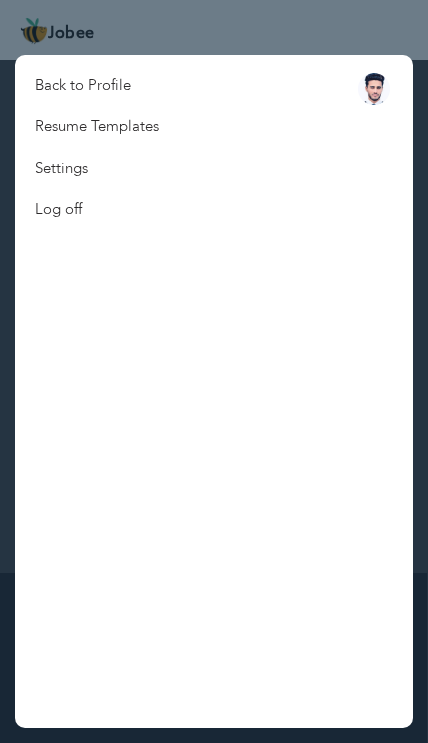 click on "Back to Profile" at bounding box center [97, 85] 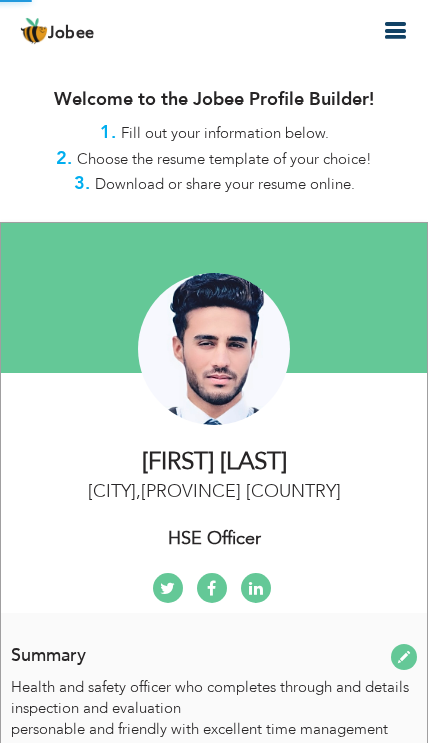 scroll, scrollTop: 0, scrollLeft: 0, axis: both 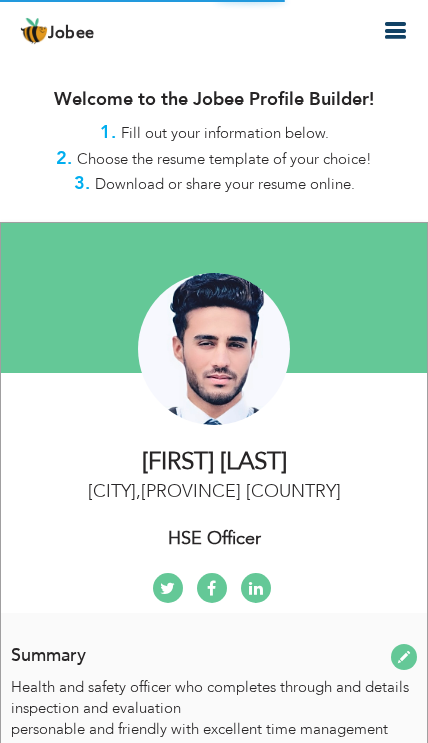 click at bounding box center (395, 31) 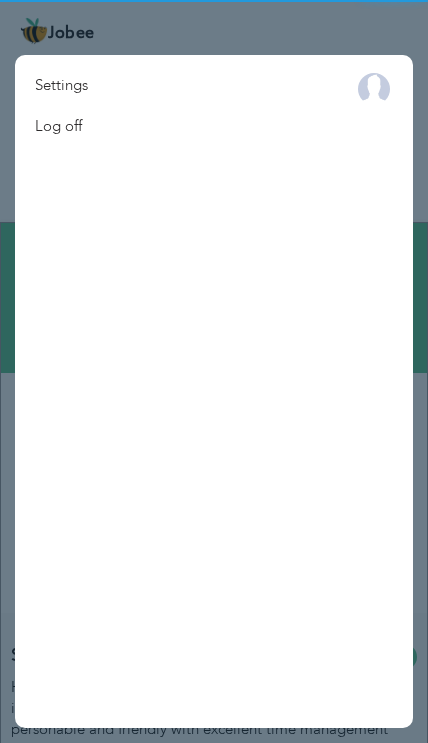 click at bounding box center [214, 371] 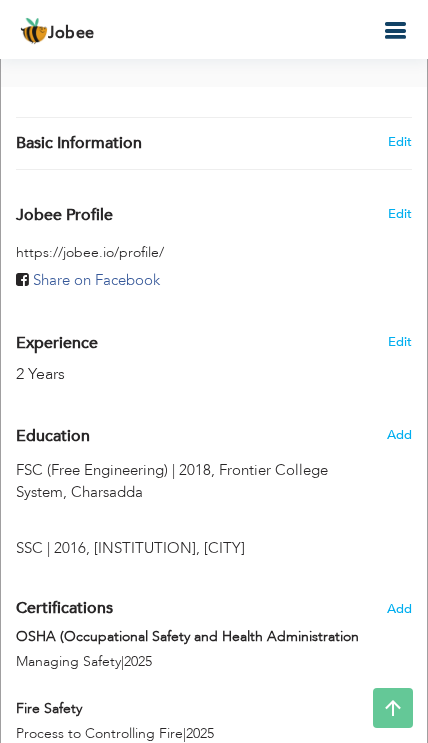 scroll, scrollTop: 730, scrollLeft: 0, axis: vertical 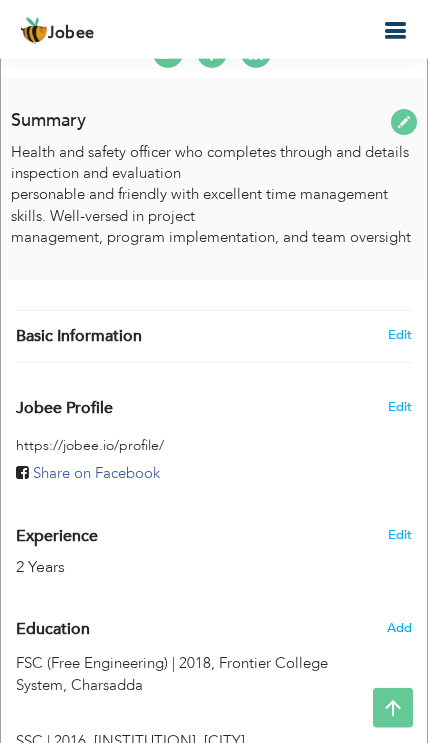 type on "Mehran" 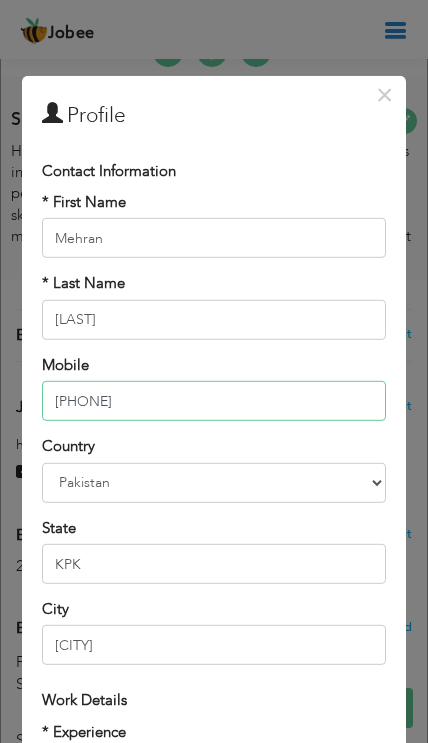 click on "+966557448254" at bounding box center [213, 401] 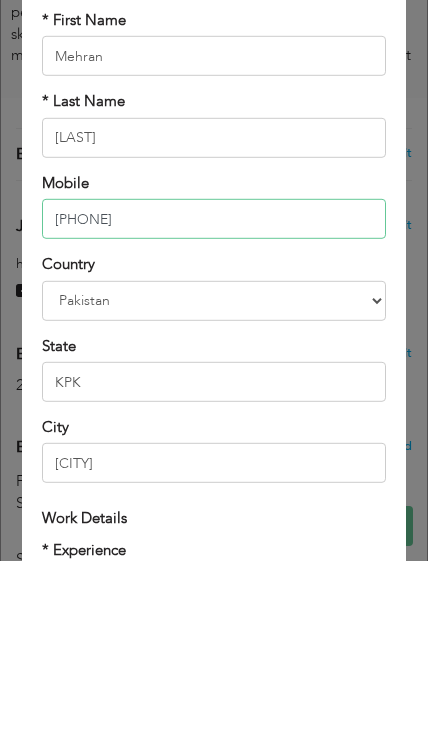 click on "[PHONE]" at bounding box center (213, 401) 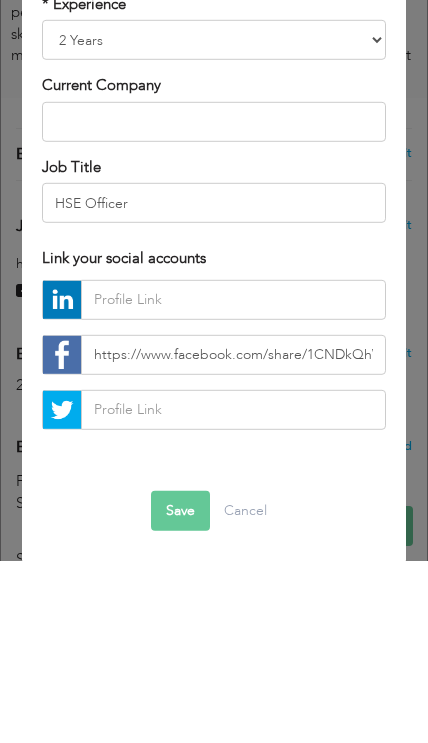 scroll, scrollTop: 545, scrollLeft: 0, axis: vertical 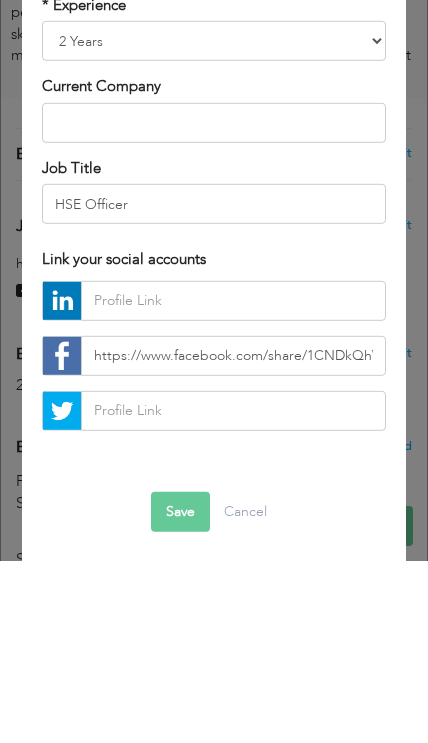 type on "+966562881985" 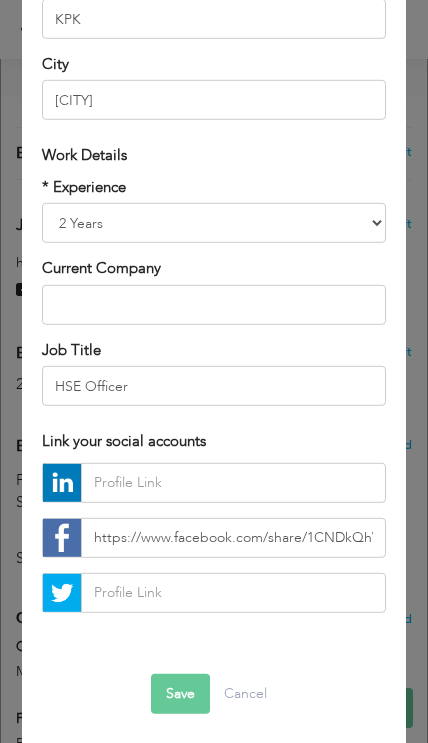 click on "Save" at bounding box center [180, 693] 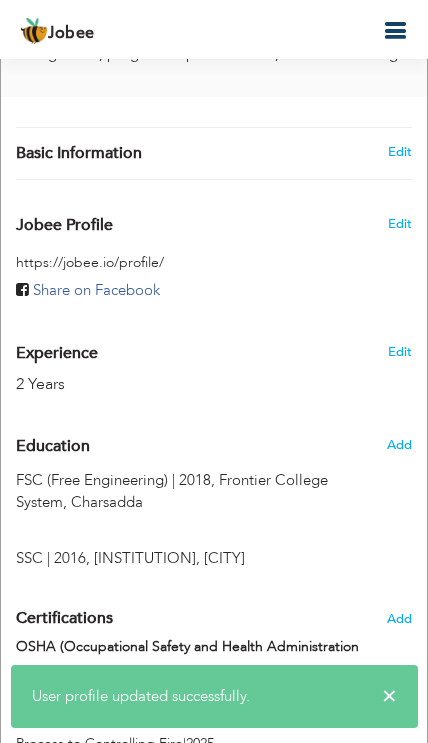 click at bounding box center (395, 31) 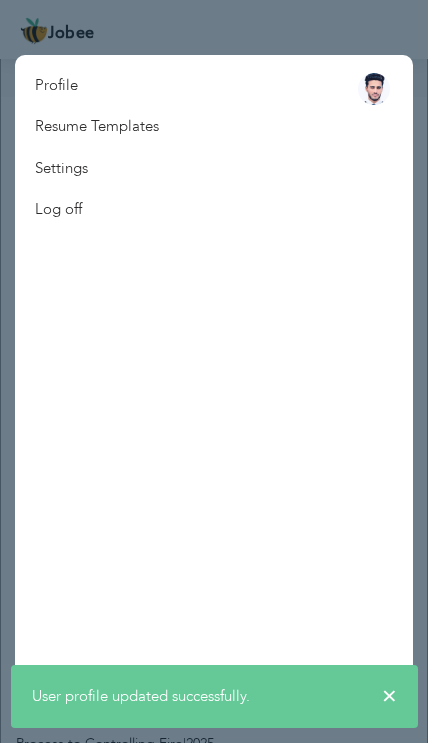 click at bounding box center [214, 371] 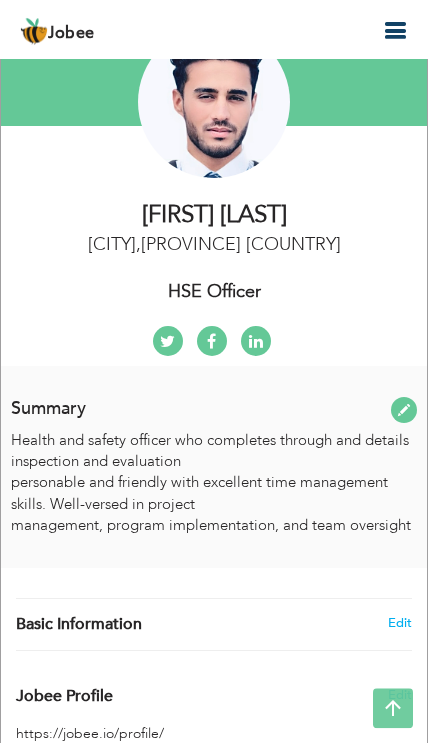 scroll, scrollTop: 0, scrollLeft: 0, axis: both 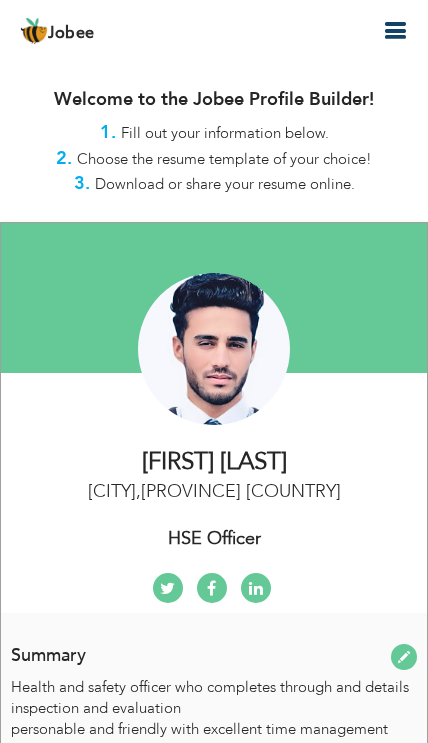 click at bounding box center [395, 31] 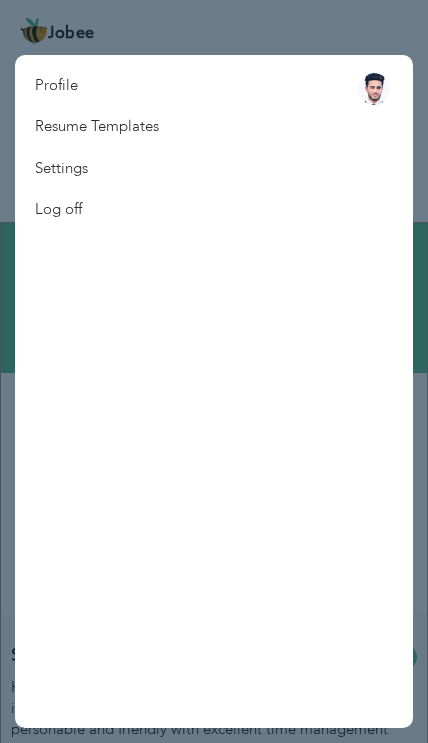 click on "Profile
Resume Templates
Resume Templates
Cover Letters
About
My Resume
Welcome
Settings
Log off" at bounding box center (214, 391) 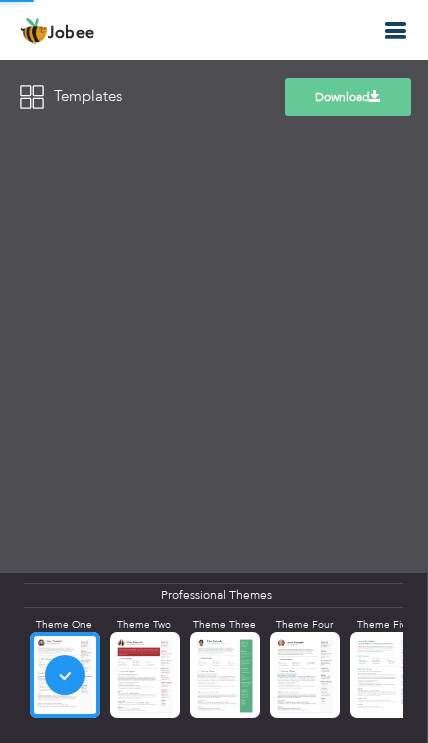 scroll, scrollTop: 0, scrollLeft: 0, axis: both 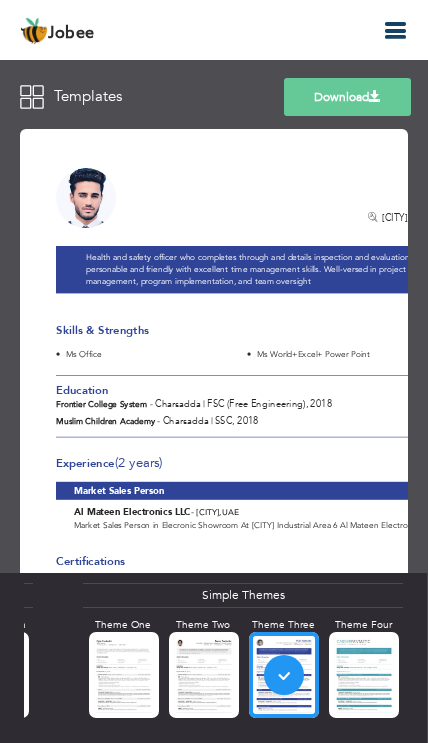 click on "Download" at bounding box center [347, 97] 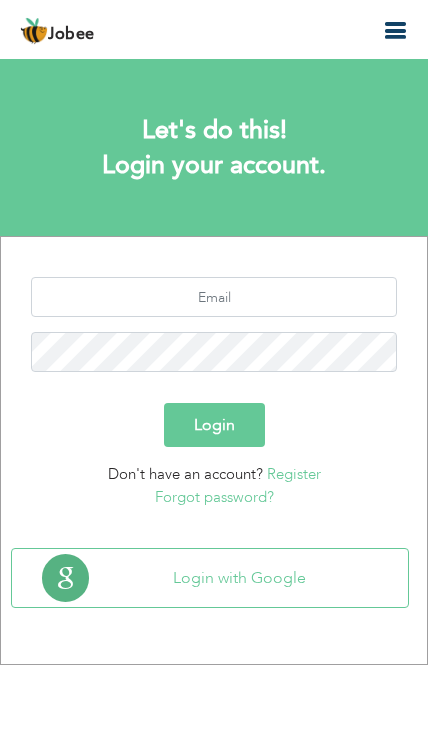 scroll, scrollTop: 0, scrollLeft: 0, axis: both 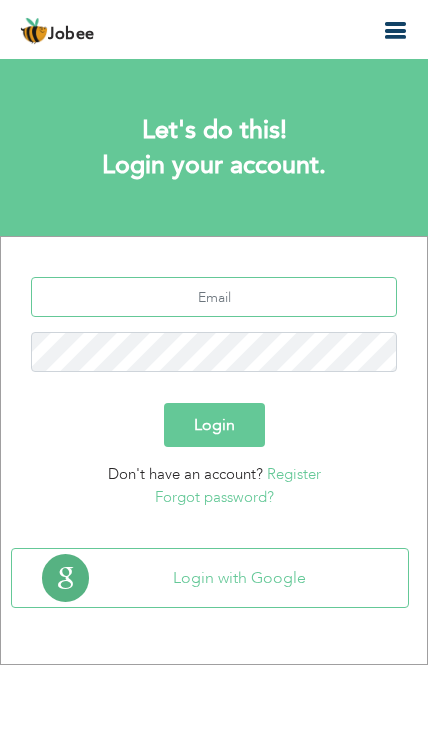 click at bounding box center [214, 297] 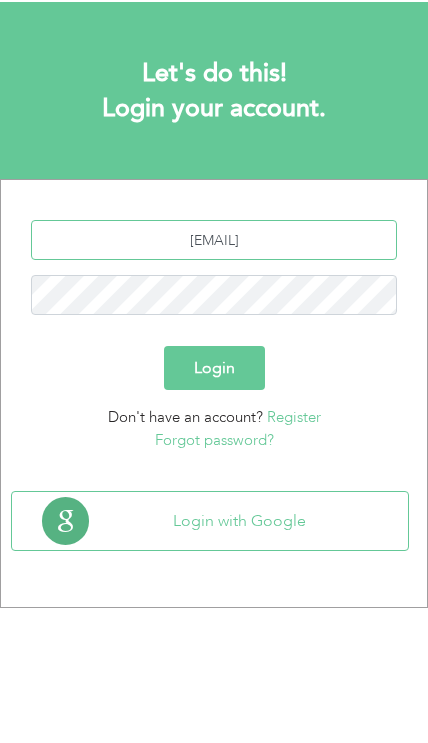 type on "[EMAIL]" 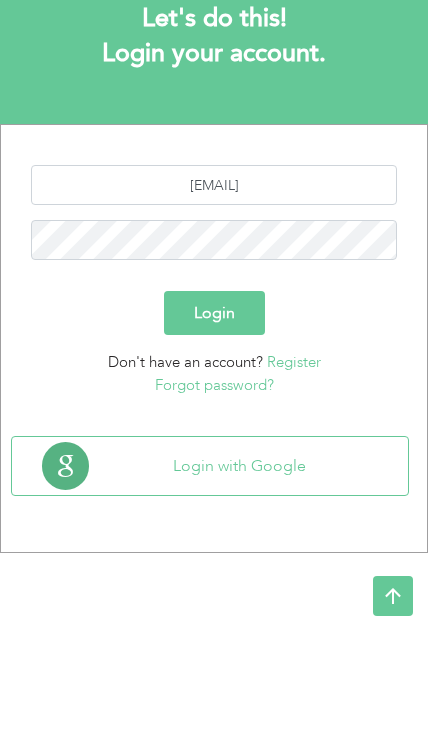 click on "Login" at bounding box center (214, 425) 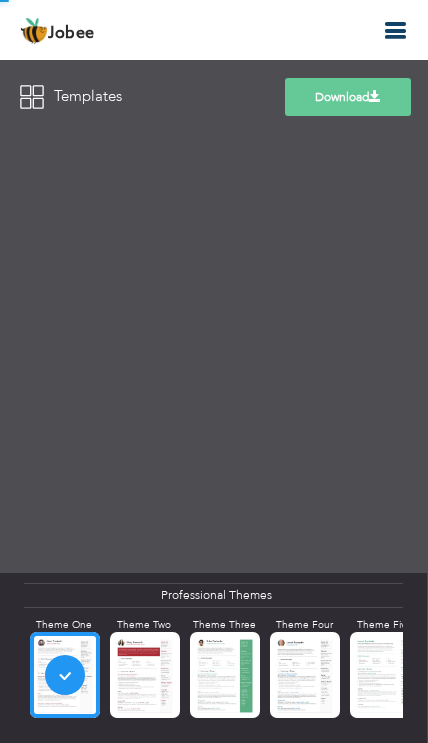 scroll, scrollTop: 0, scrollLeft: 0, axis: both 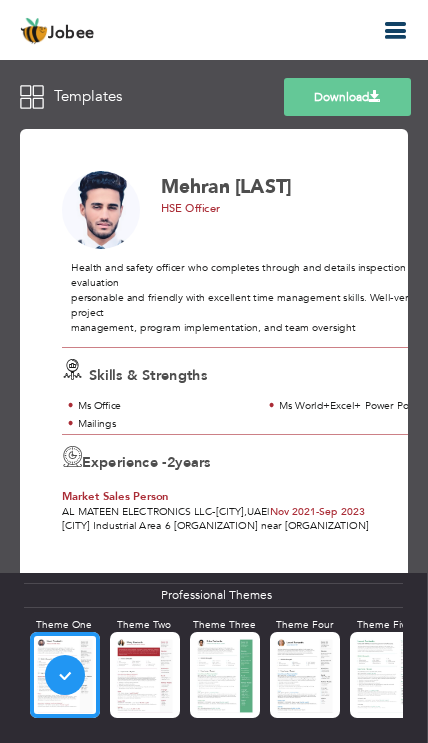 click at bounding box center (395, 31) 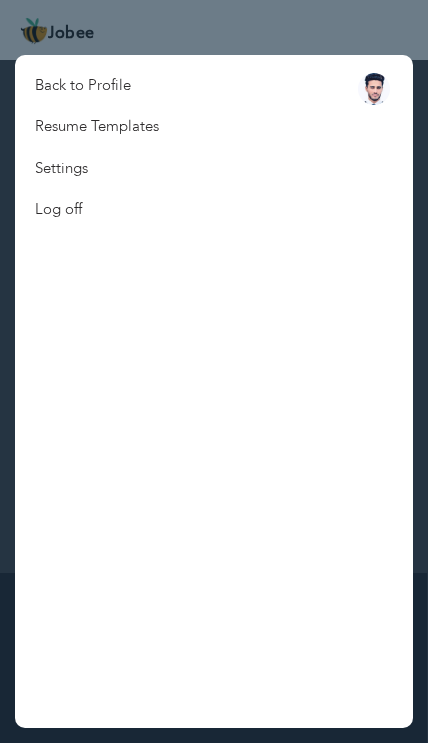 click on "Back to Profile
Resume Templates
Resume Templates
Cover Letters
About
My Resume
Welcome
Settings
Log off" at bounding box center (214, 391) 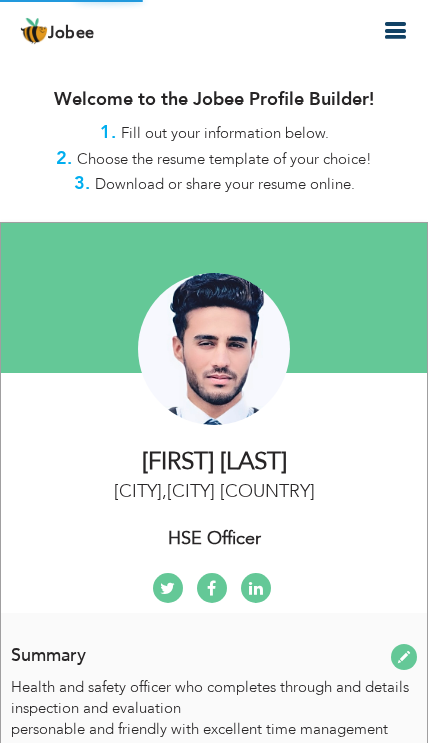 scroll, scrollTop: 0, scrollLeft: 0, axis: both 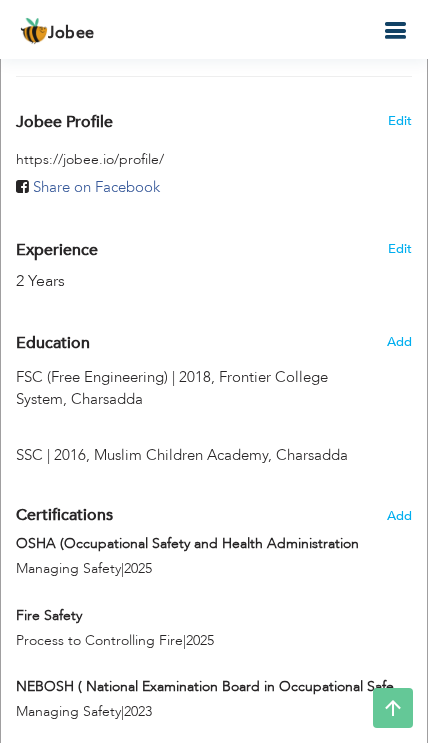 radio on "true" 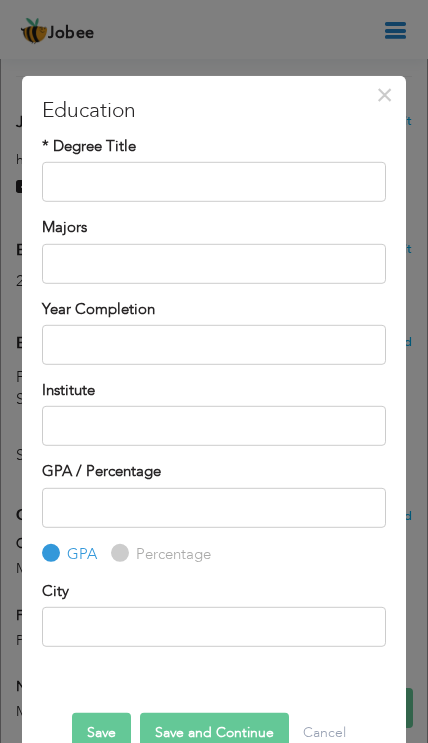 click on "×" at bounding box center (384, 94) 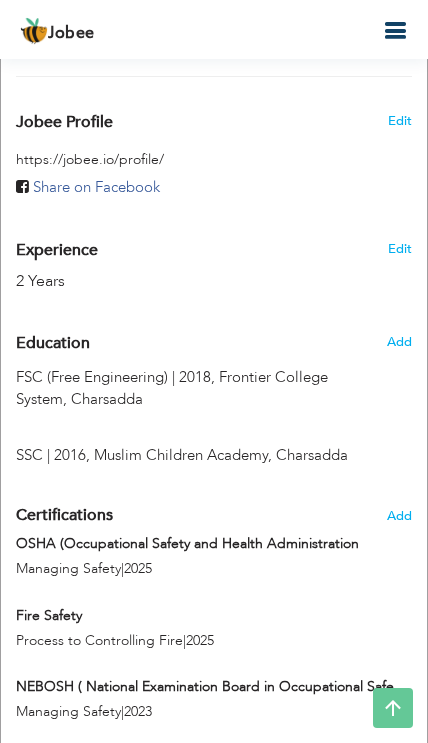 type on "FSC (Free Engineering)" 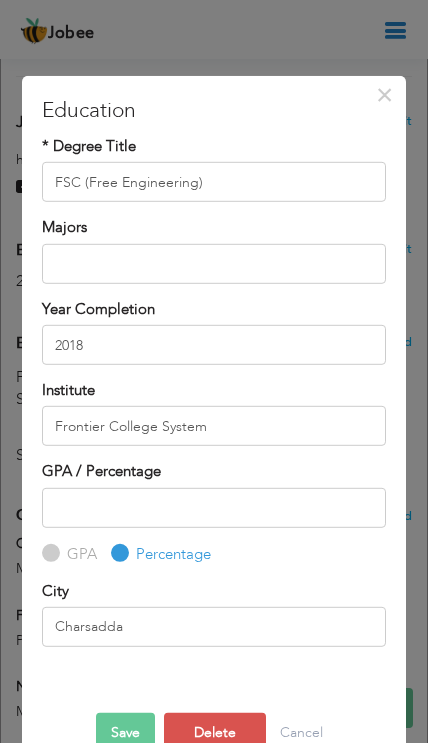 click on "Cancel" at bounding box center [301, 733] 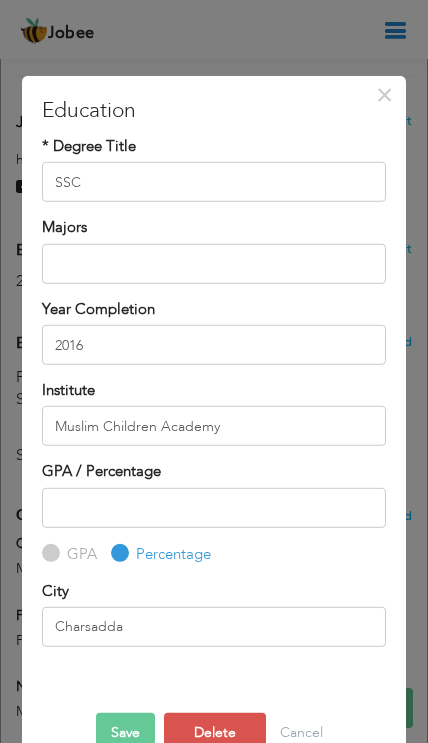 click on "Cancel" at bounding box center [301, 733] 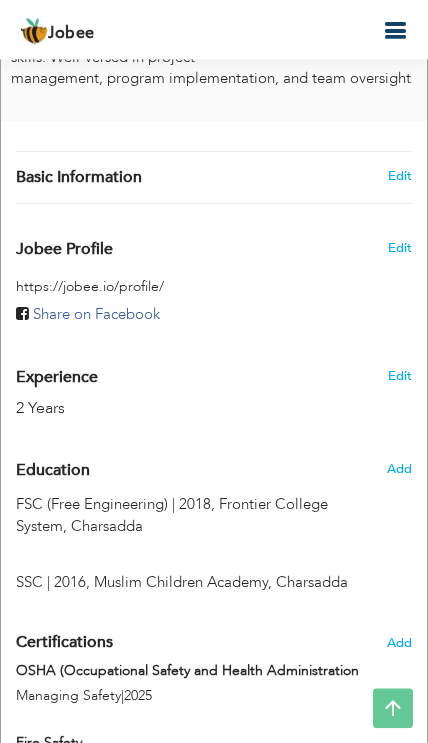 click at bounding box center [395, 31] 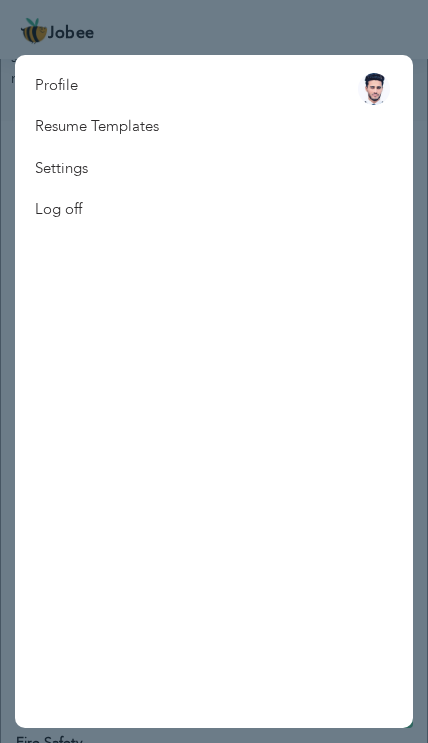 click on "Resume Templates" at bounding box center (97, 126) 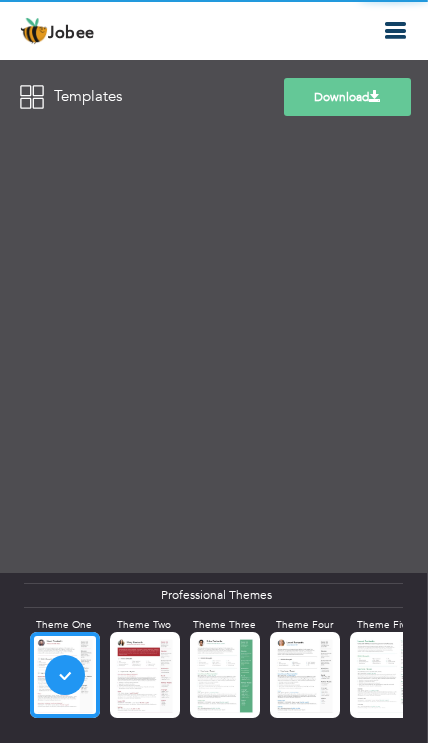 scroll, scrollTop: 0, scrollLeft: 0, axis: both 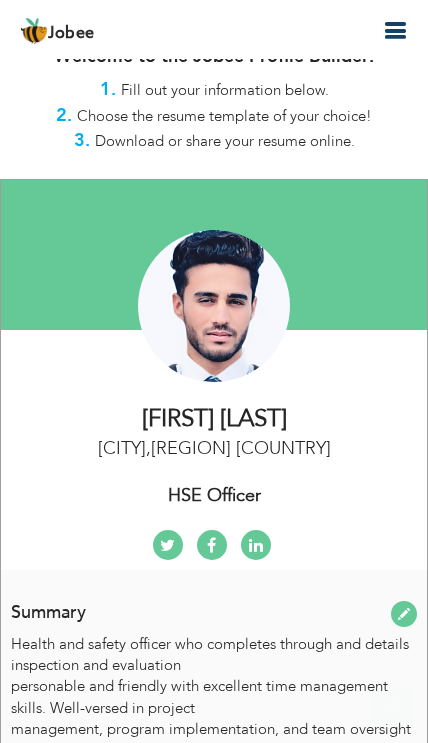 click at bounding box center [395, 31] 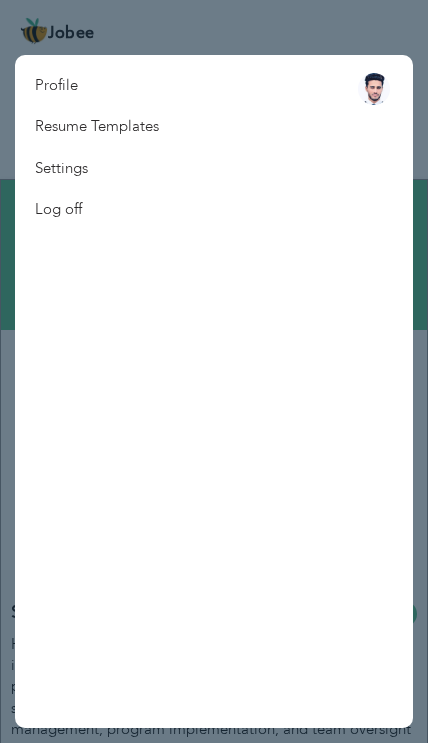 click on "Resume Templates" at bounding box center [97, 126] 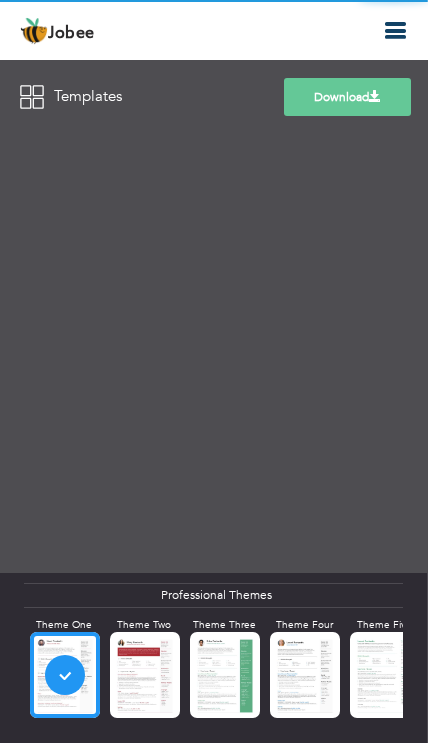 scroll, scrollTop: 0, scrollLeft: 0, axis: both 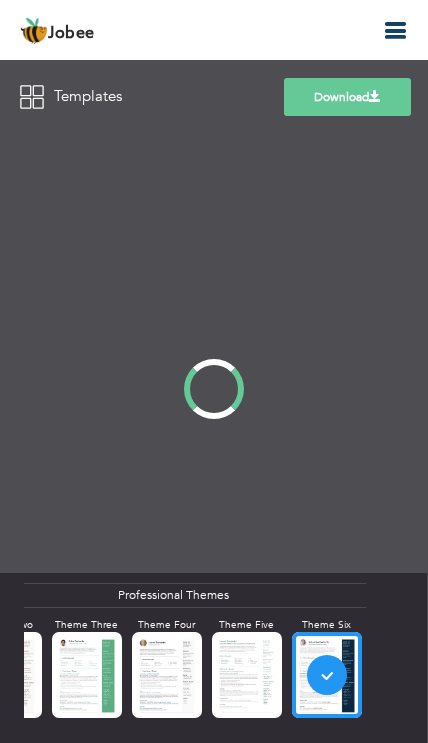 click at bounding box center [167, 674] 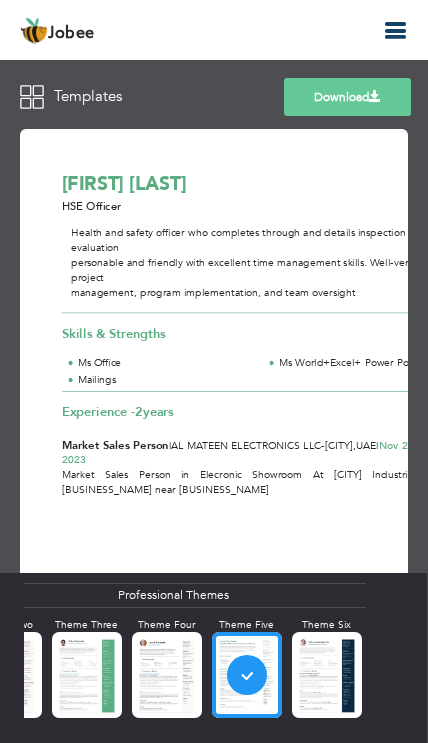 scroll, scrollTop: 0, scrollLeft: 0, axis: both 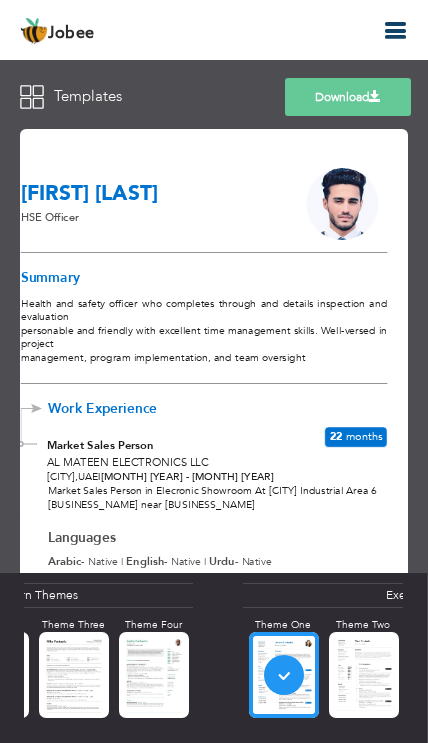 click on "Download" at bounding box center [348, 97] 